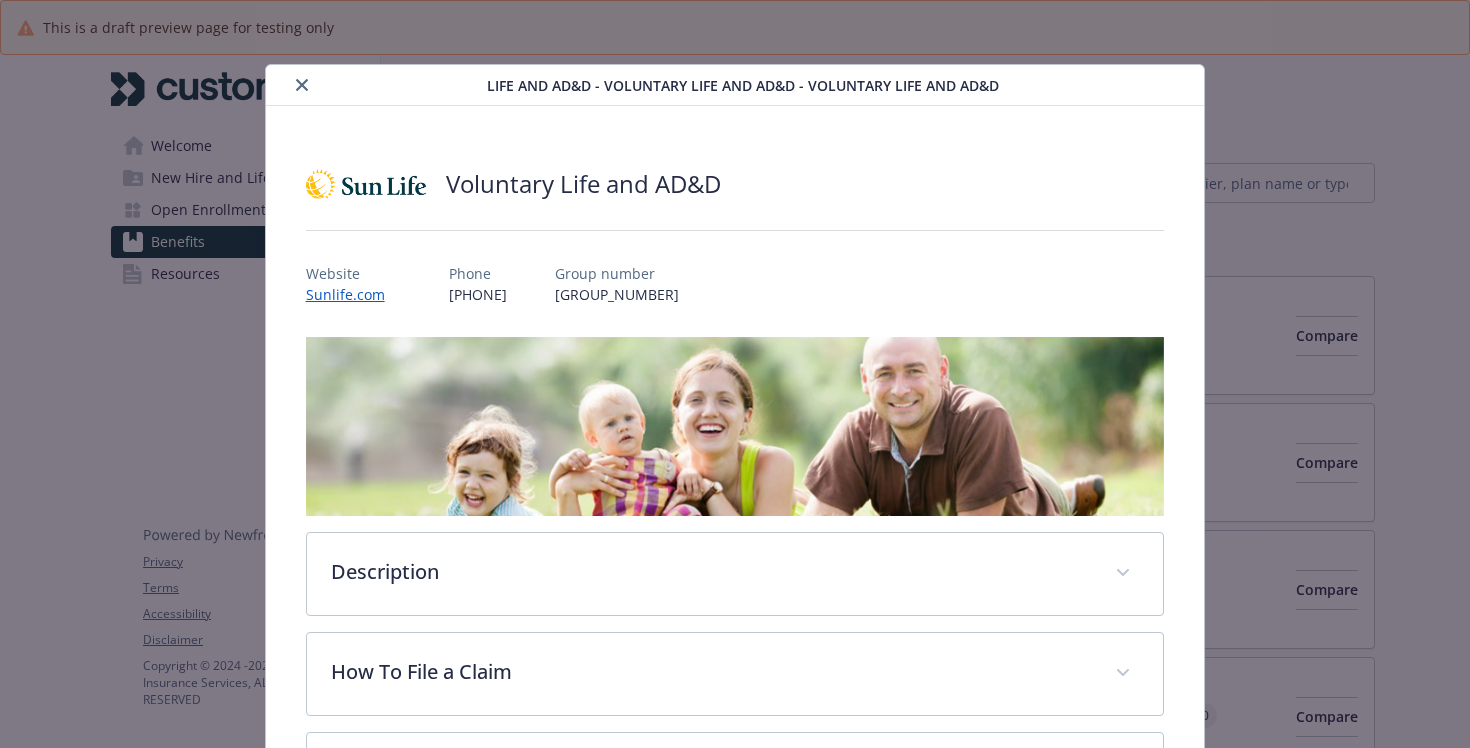 scroll, scrollTop: 0, scrollLeft: 0, axis: both 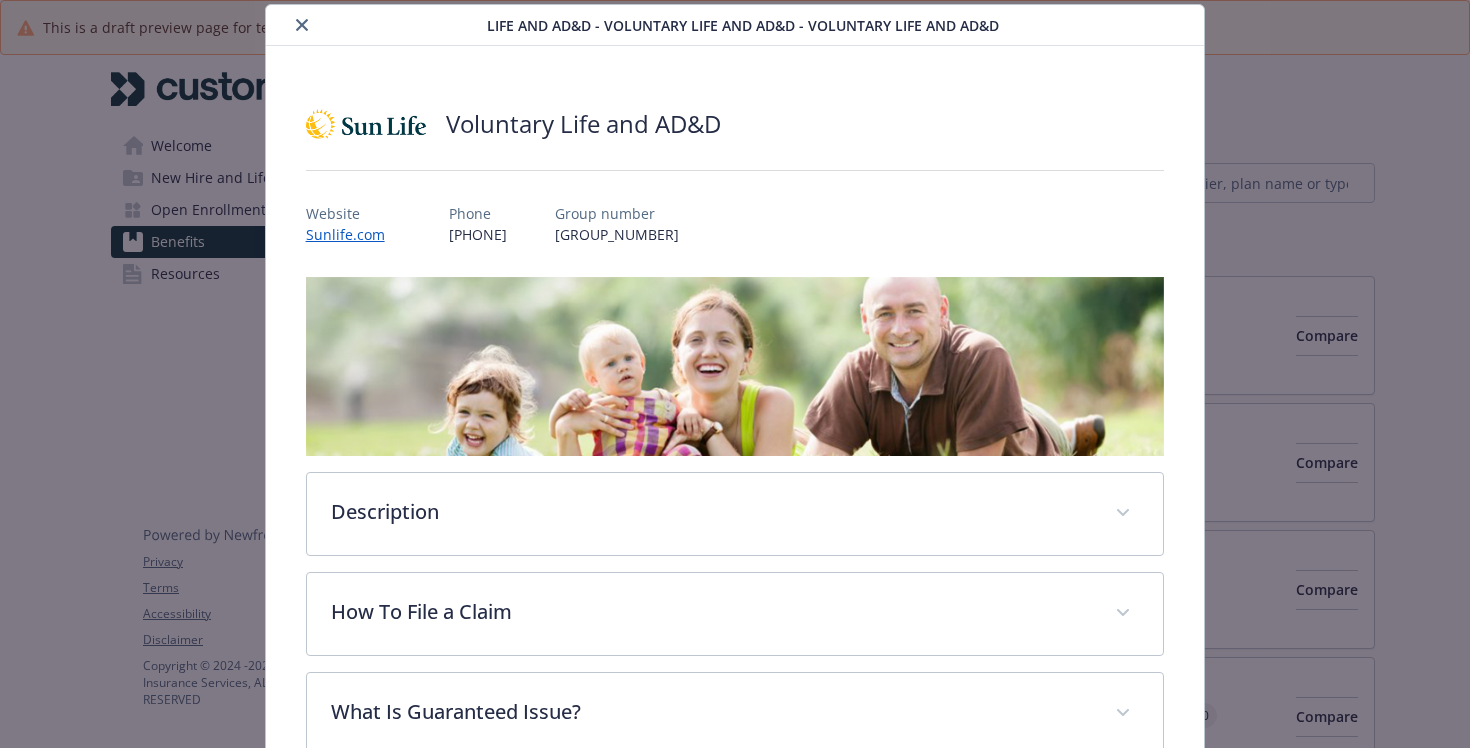 click at bounding box center (302, 25) 